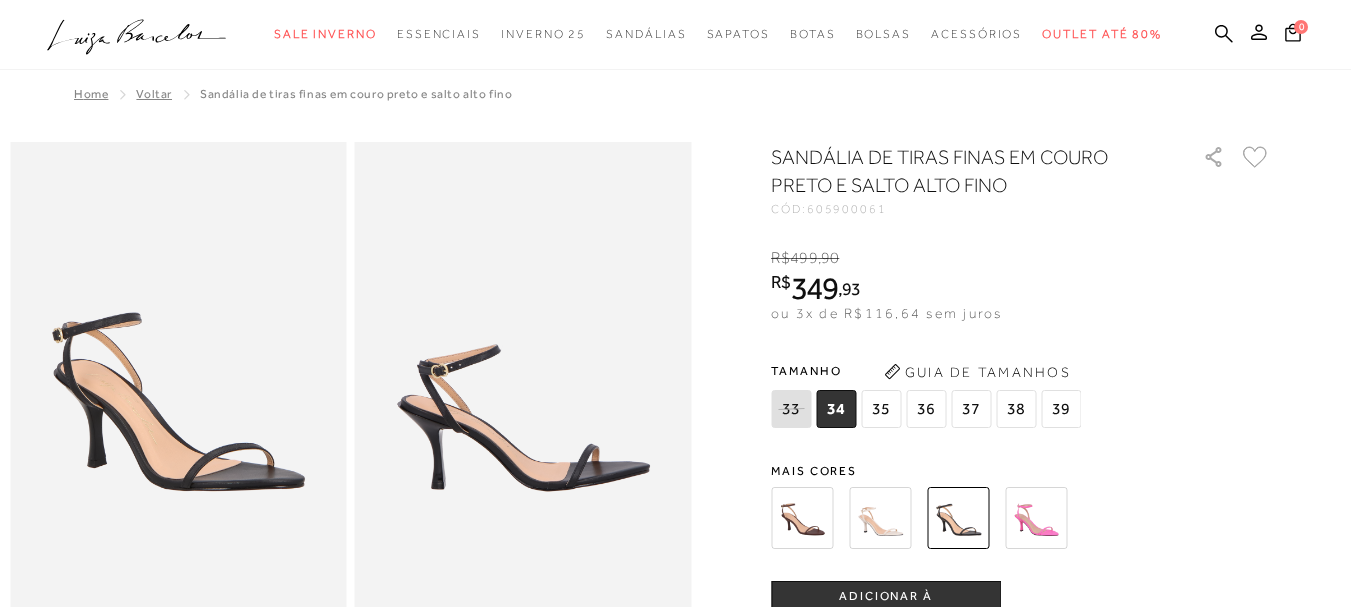 scroll, scrollTop: 400, scrollLeft: 0, axis: vertical 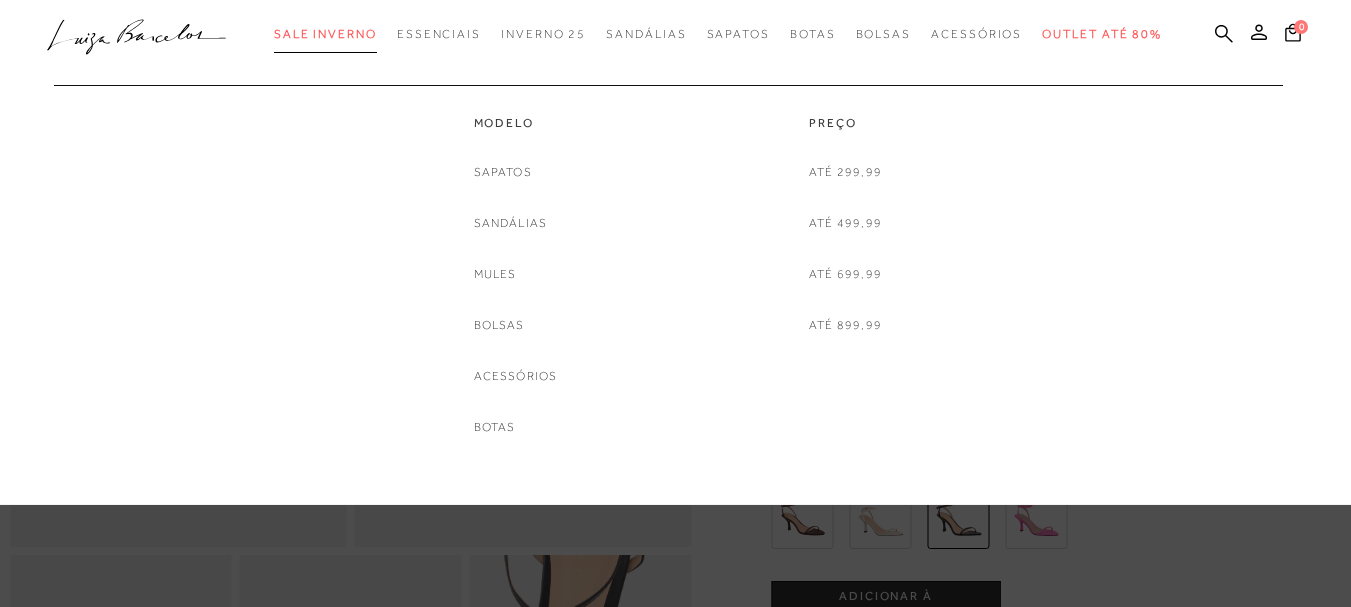 click on "Sale Inverno" at bounding box center (325, 34) 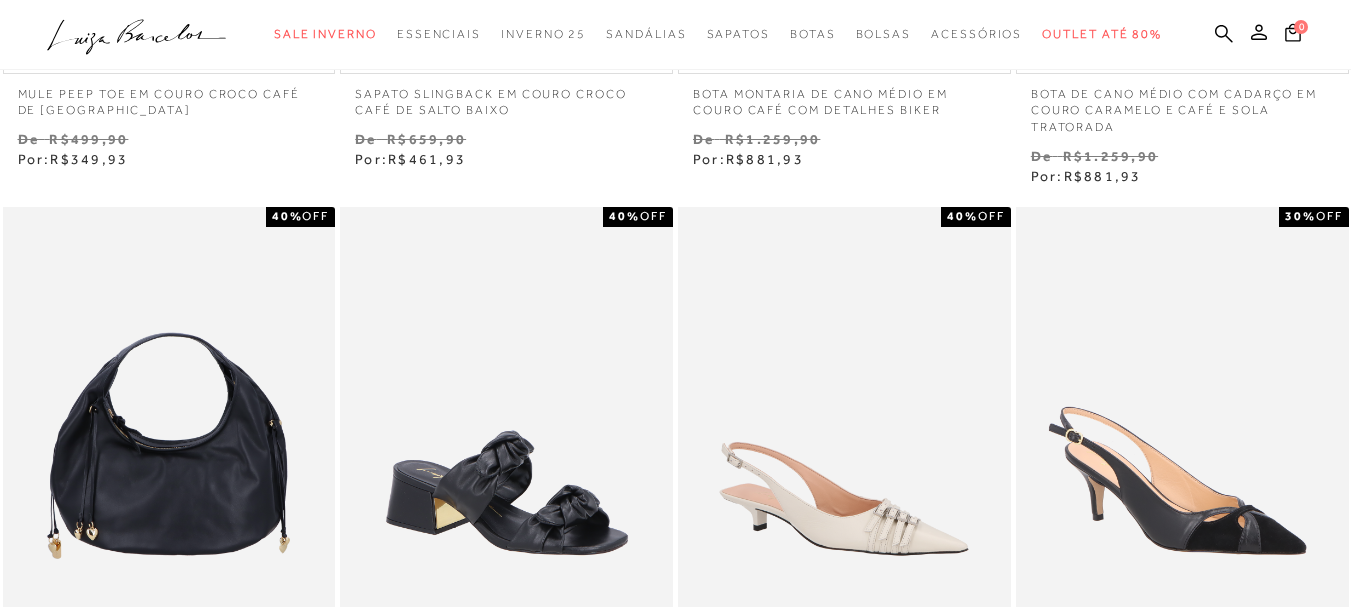 scroll, scrollTop: 500, scrollLeft: 0, axis: vertical 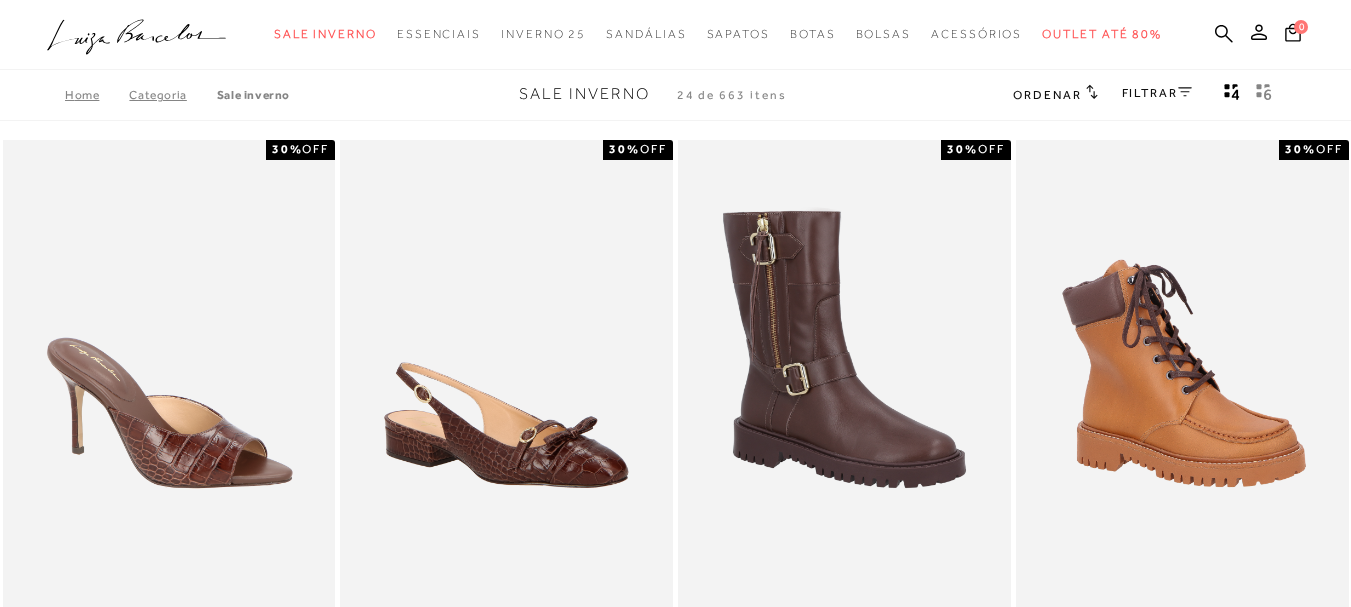 click on "Ordenar" at bounding box center [1047, 95] 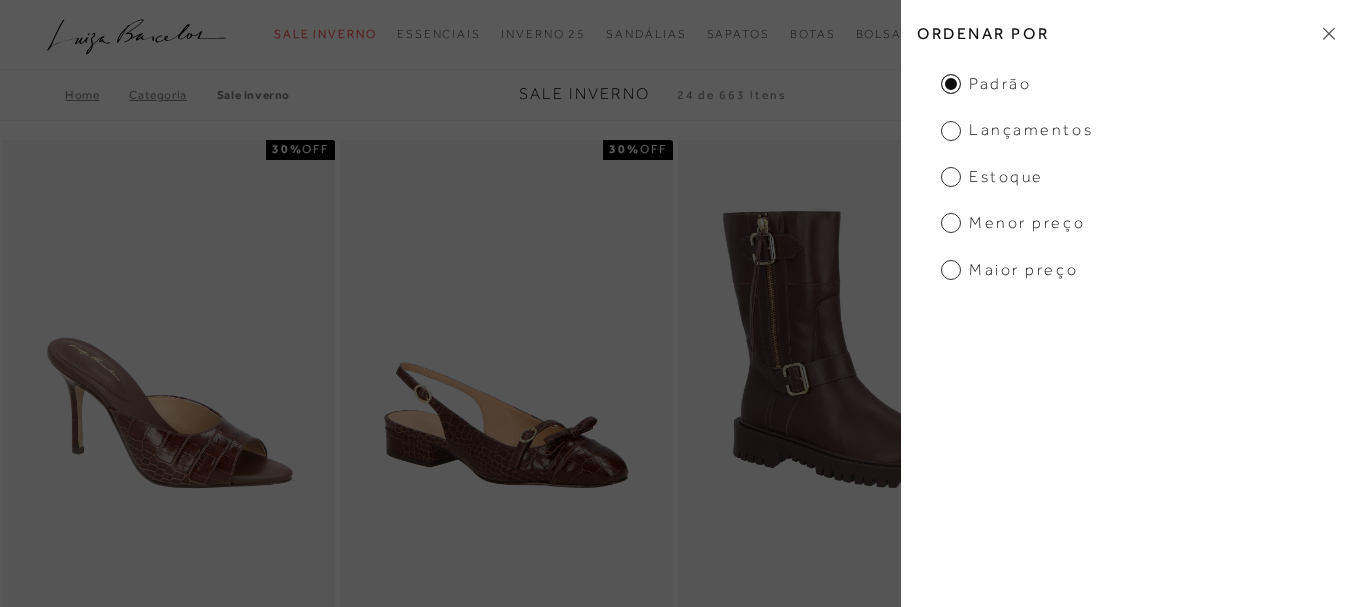 click on "Menor preço" at bounding box center (1013, 223) 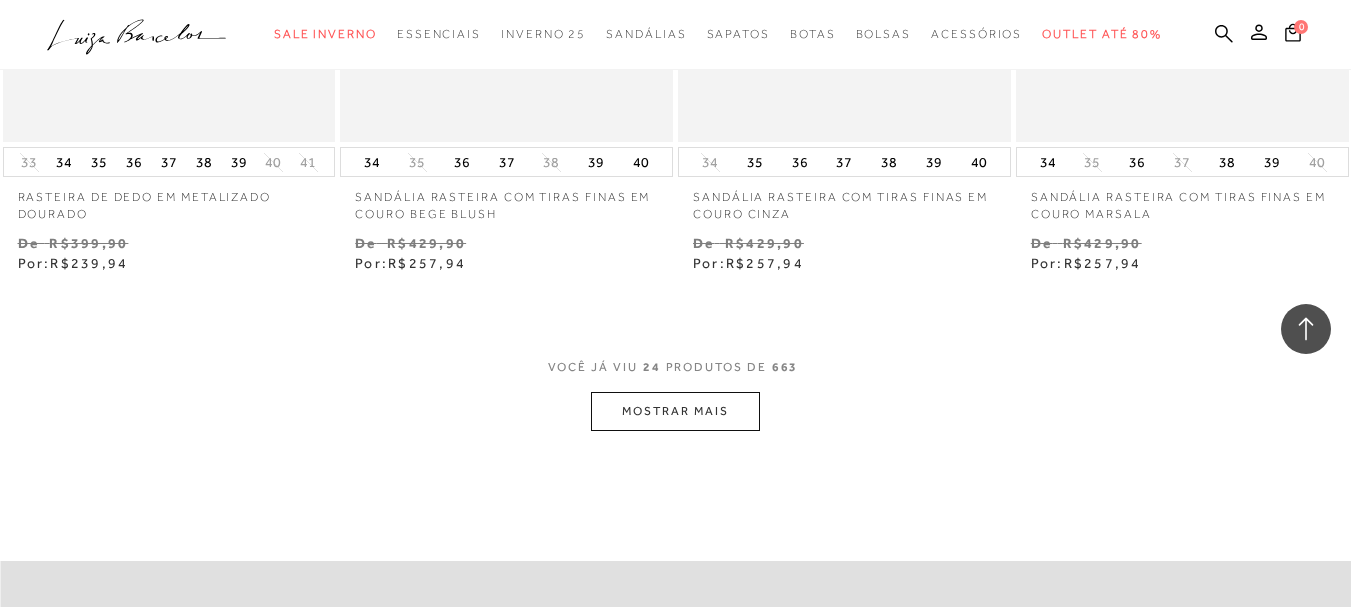 scroll, scrollTop: 7800, scrollLeft: 0, axis: vertical 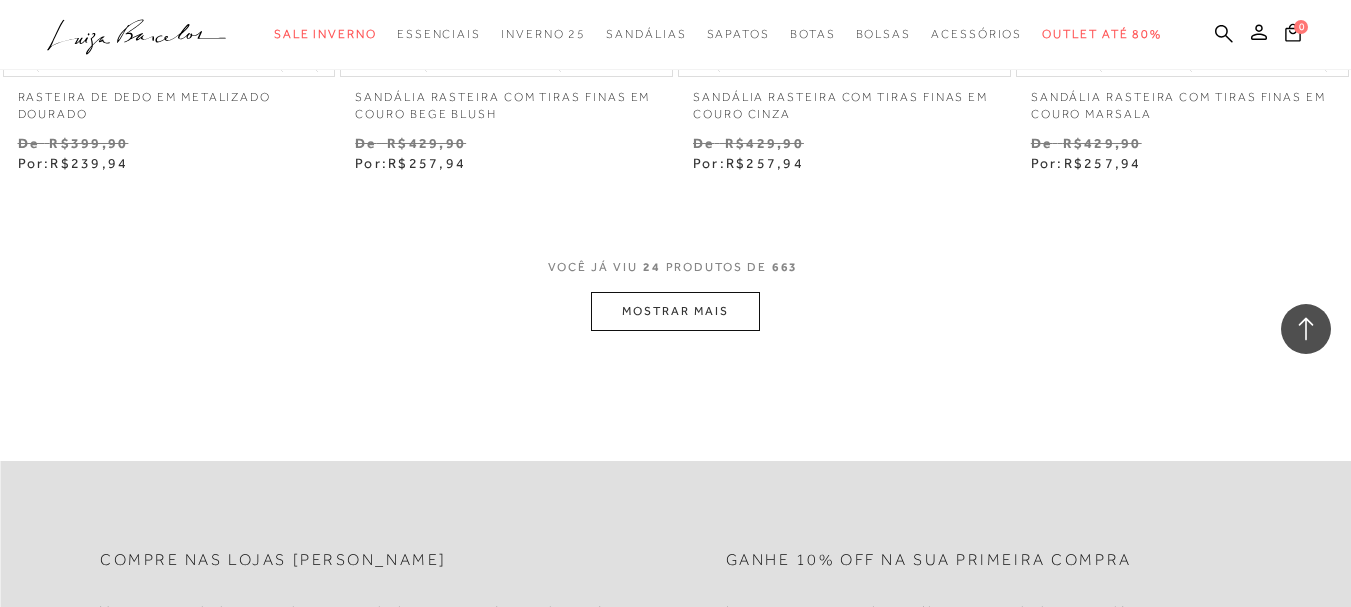 click on "MOSTRAR MAIS" at bounding box center [675, 311] 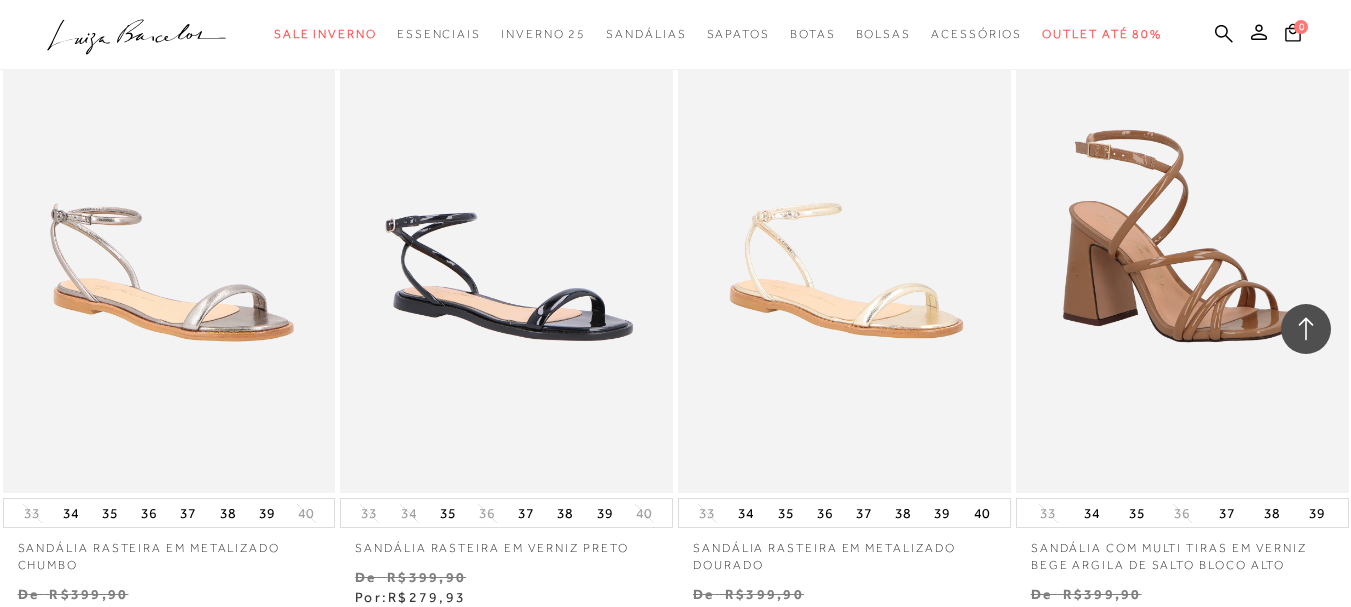 scroll, scrollTop: 9400, scrollLeft: 0, axis: vertical 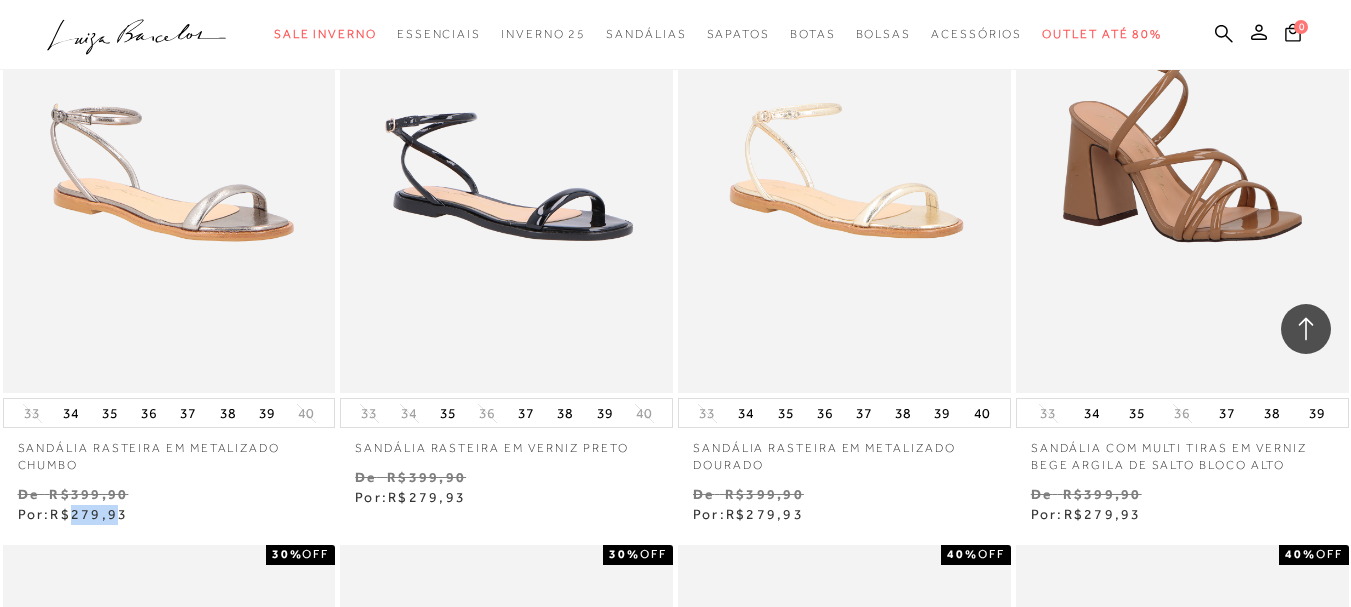 drag, startPoint x: 74, startPoint y: 545, endPoint x: 120, endPoint y: 544, distance: 46.010868 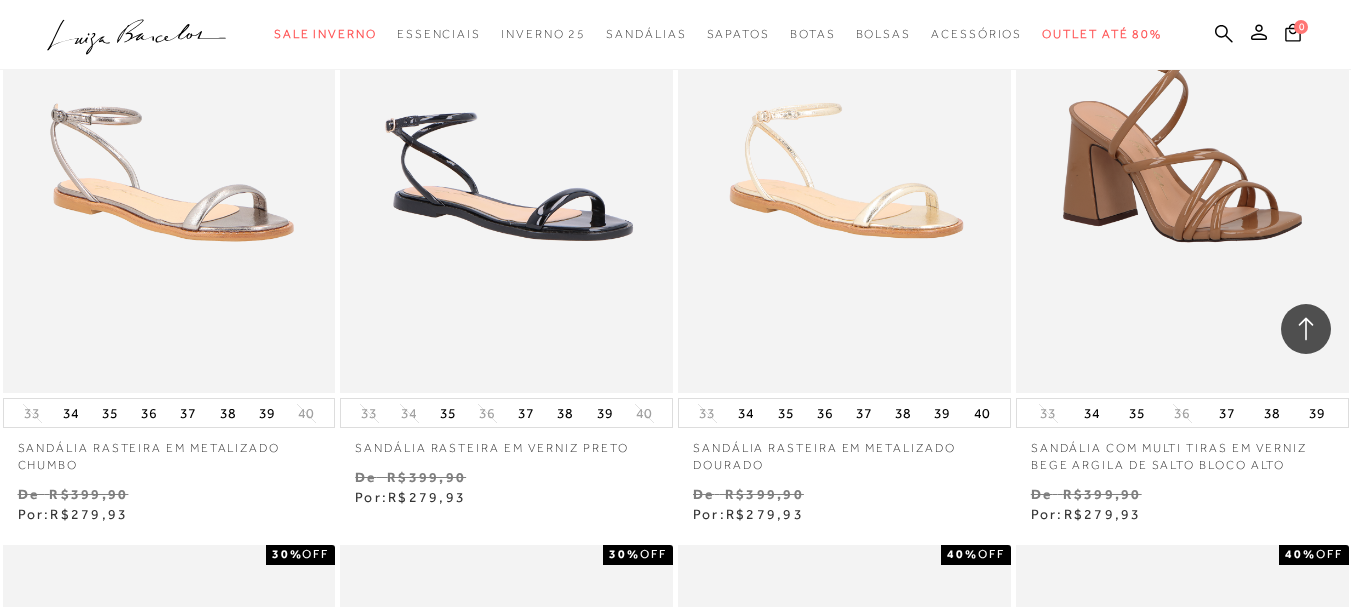 click on "Venda
De
R$399,90
Por:
R$279,93" at bounding box center [169, 504] 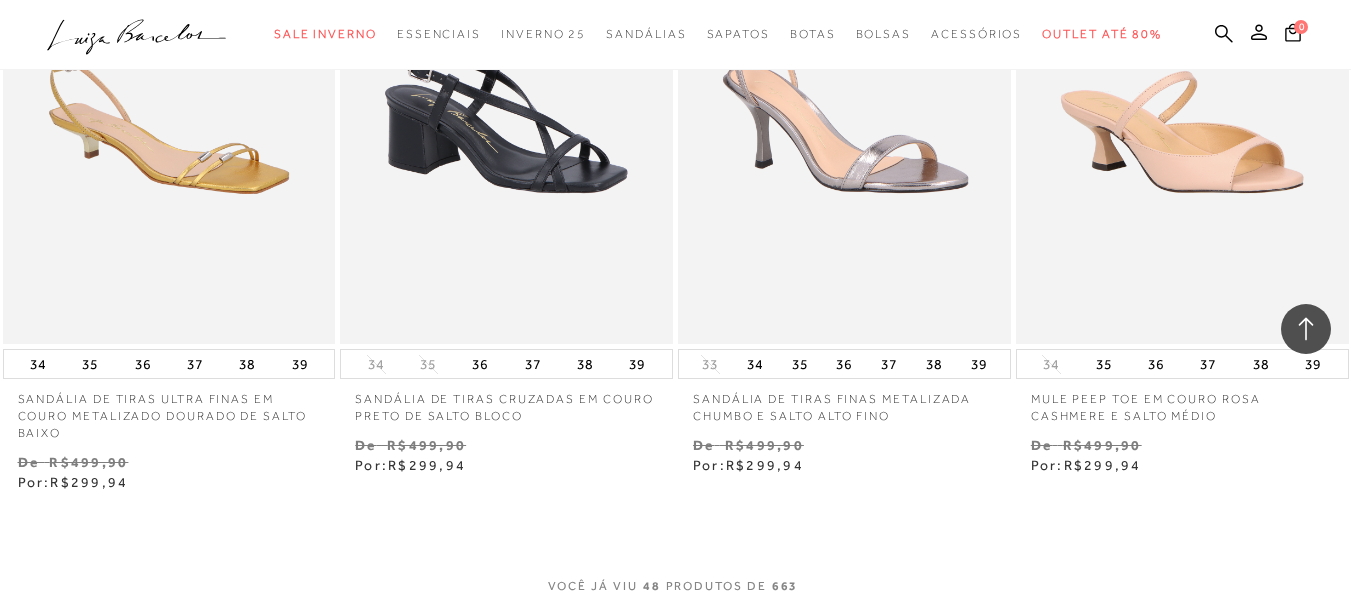 scroll, scrollTop: 11800, scrollLeft: 0, axis: vertical 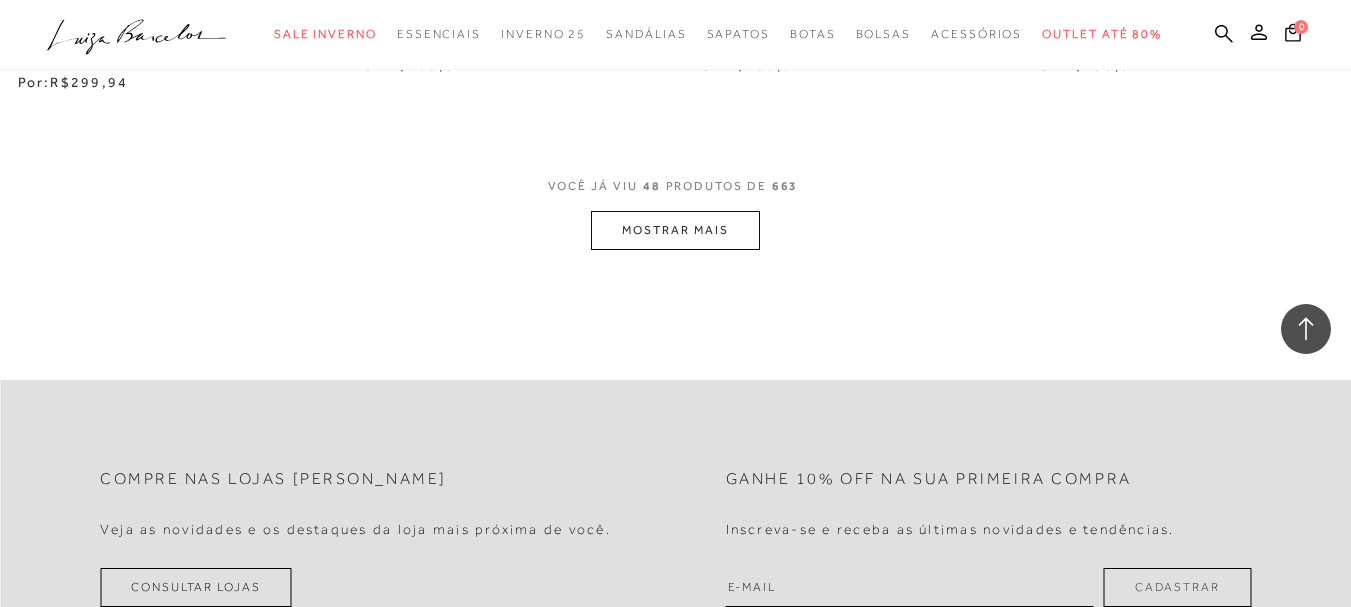 click on "MOSTRAR MAIS" at bounding box center [675, 230] 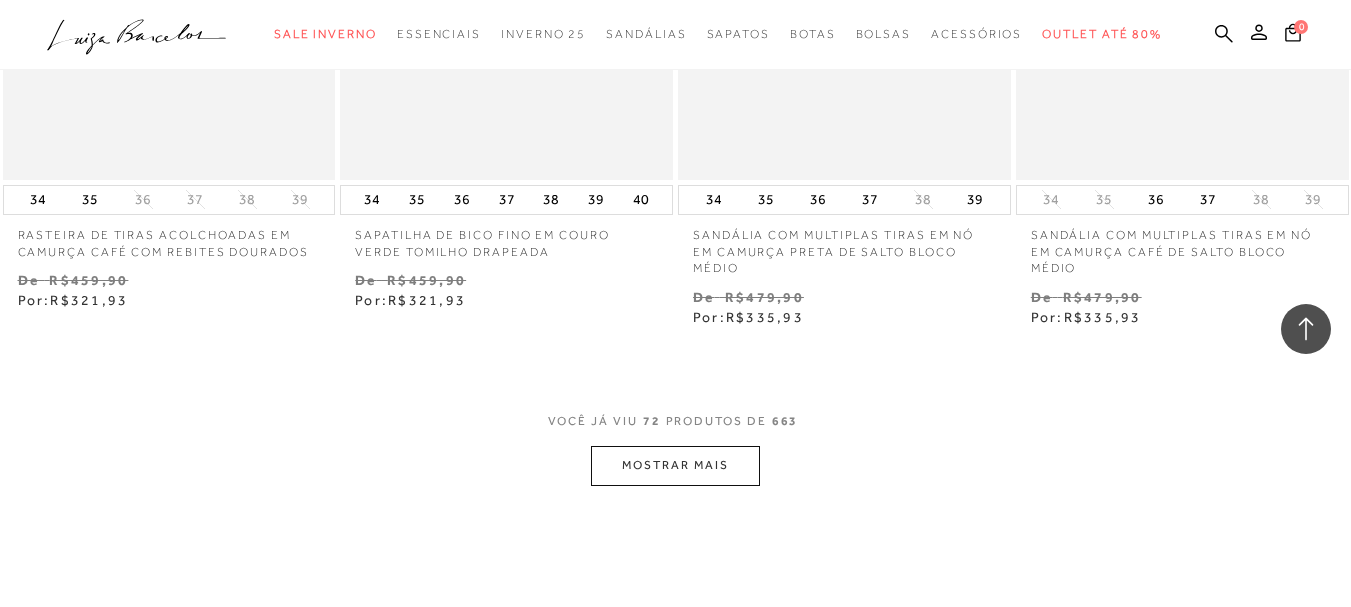scroll, scrollTop: 15600, scrollLeft: 0, axis: vertical 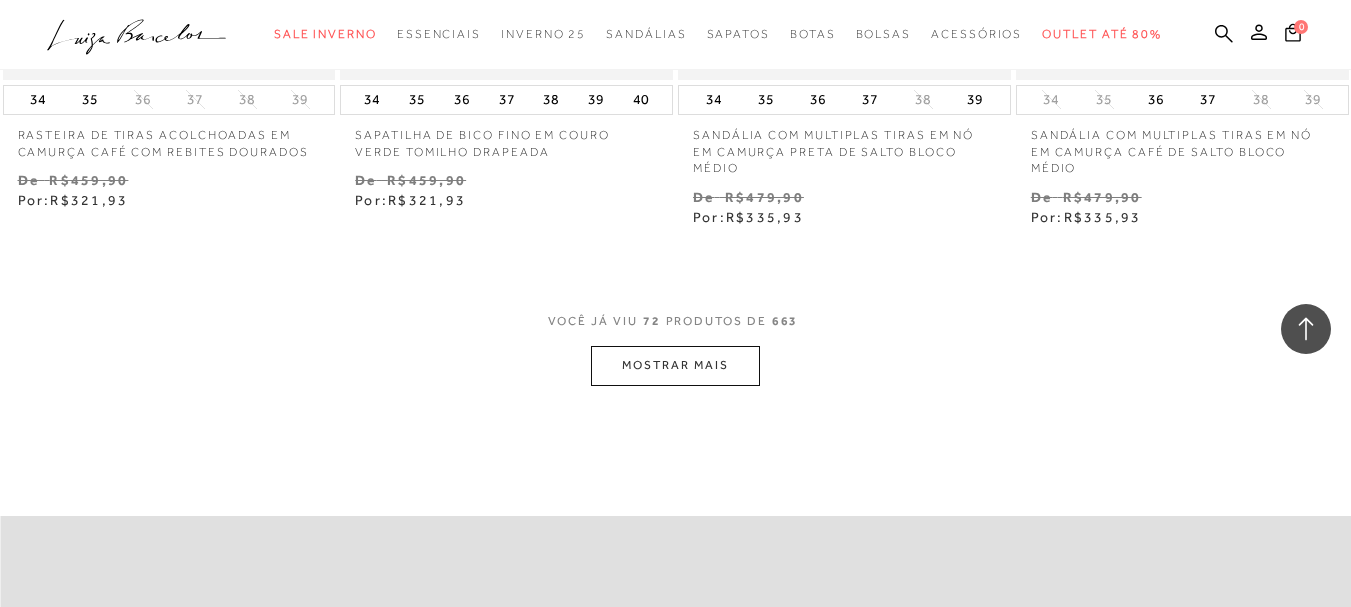 click on "MOSTRAR MAIS" at bounding box center (675, 365) 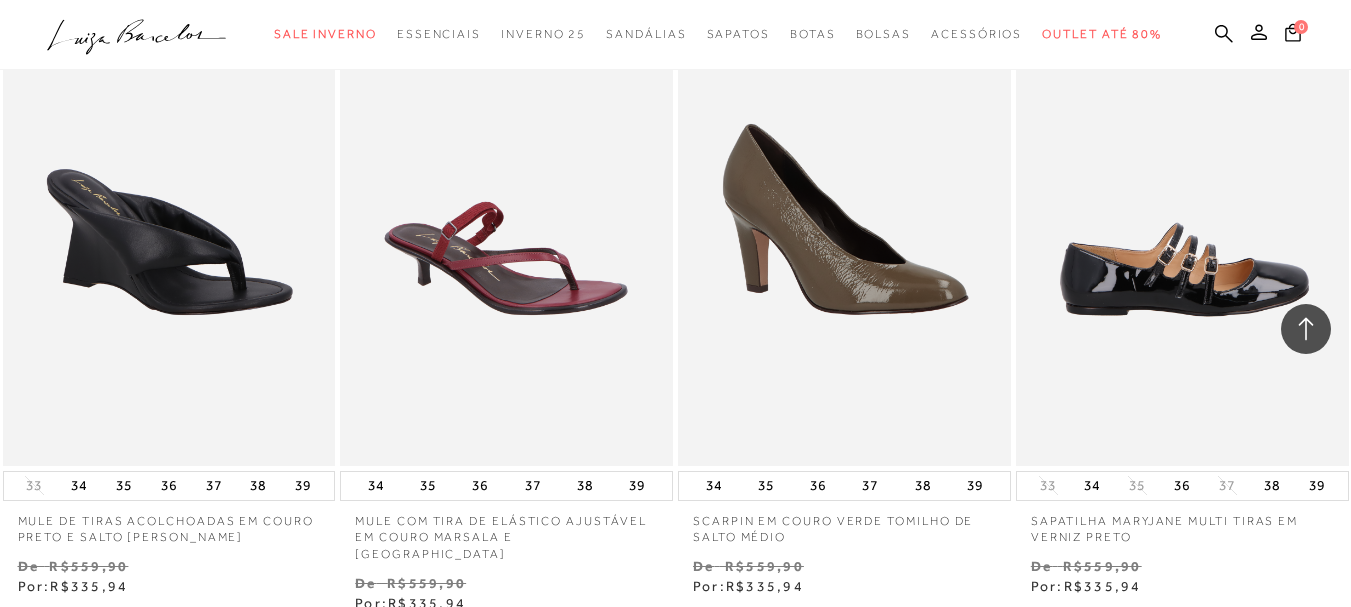 scroll, scrollTop: 19700, scrollLeft: 0, axis: vertical 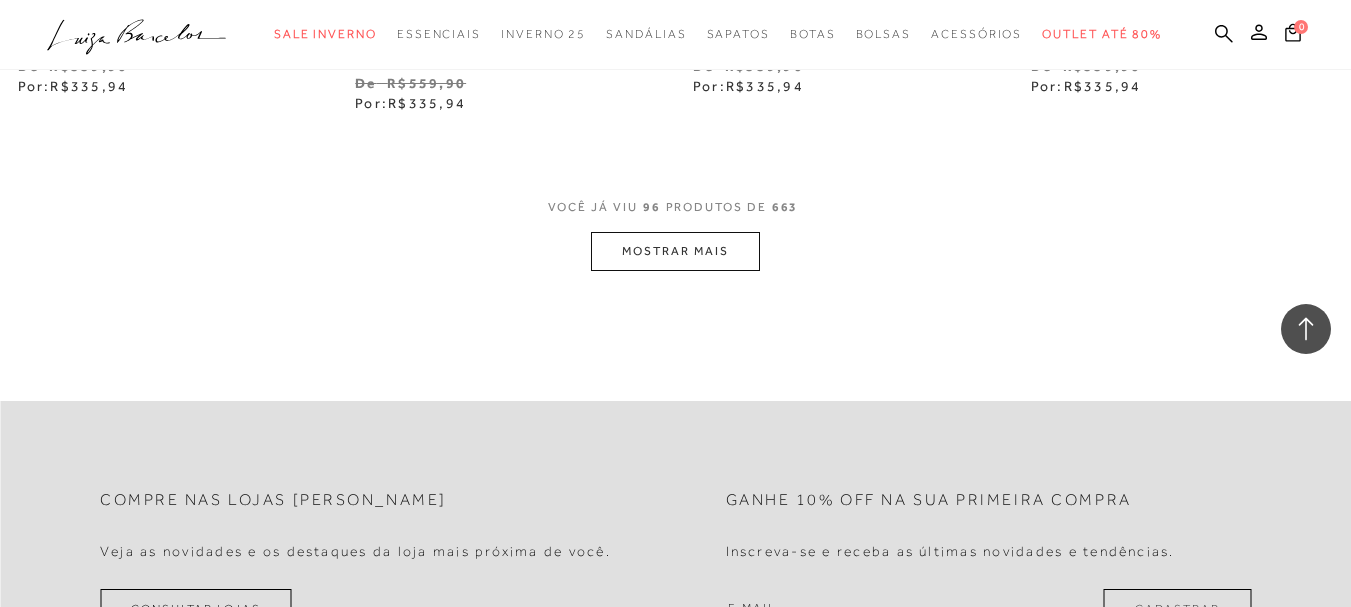 click on "MOSTRAR MAIS" at bounding box center [675, 251] 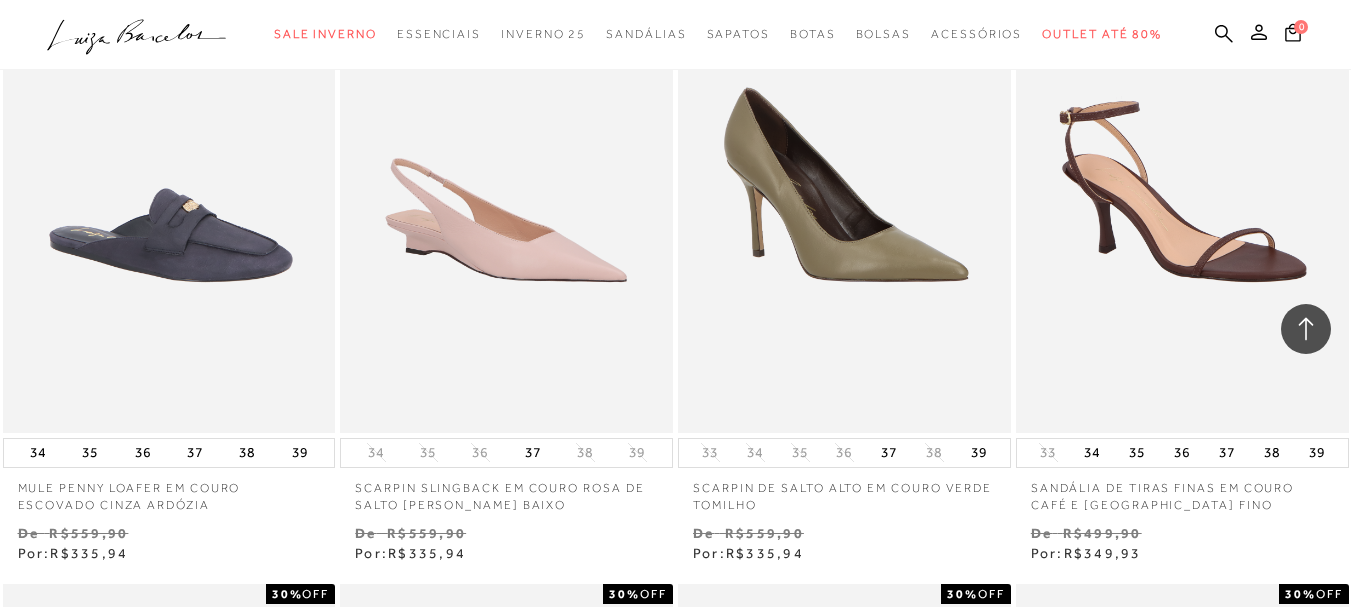 scroll, scrollTop: 20100, scrollLeft: 0, axis: vertical 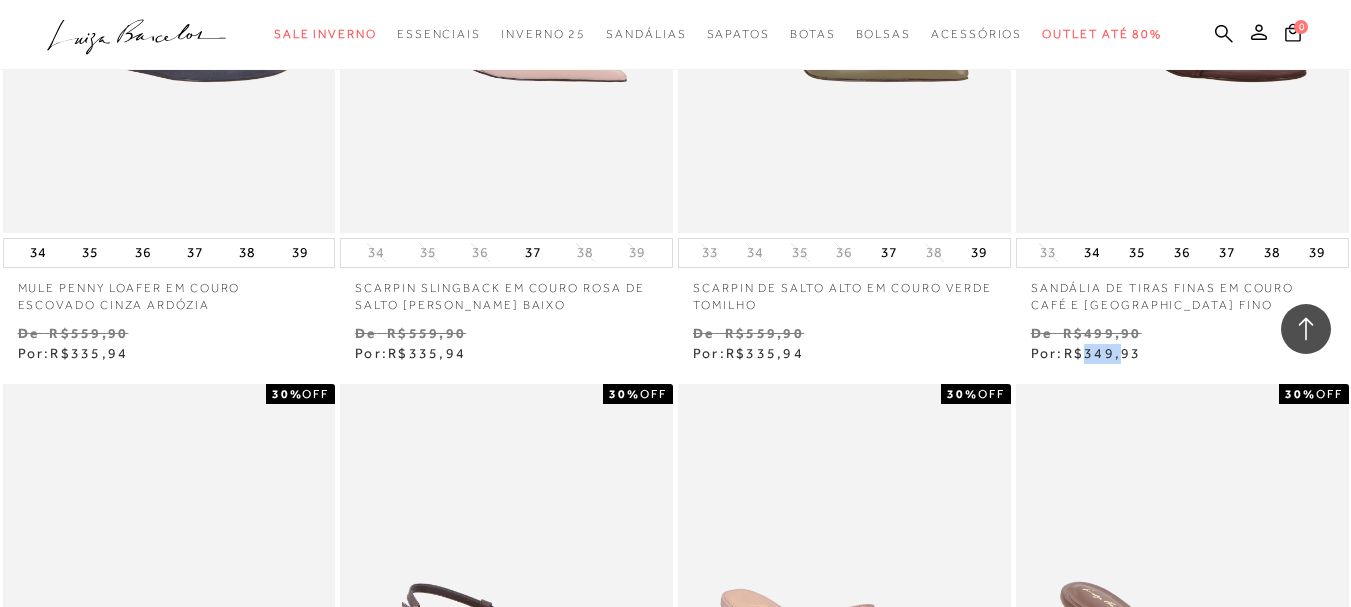 drag, startPoint x: 1096, startPoint y: 377, endPoint x: 1131, endPoint y: 380, distance: 35.128338 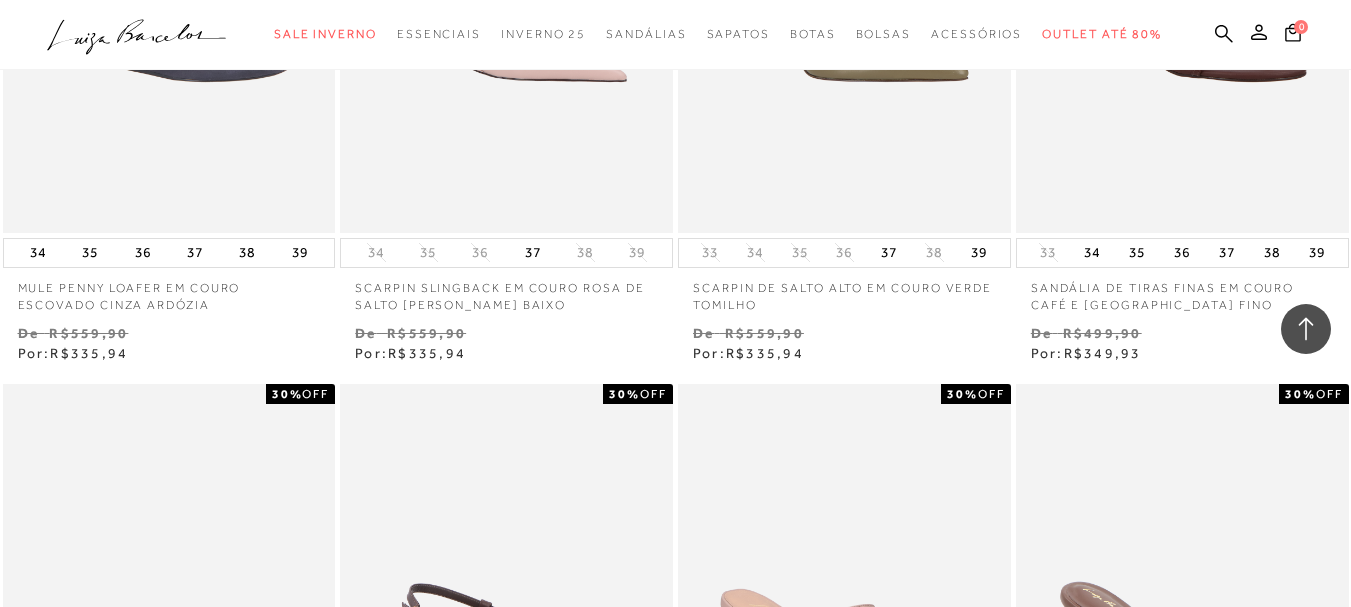 click on "Venda
De
R$499,90
Por:
R$349,93" at bounding box center (1182, 343) 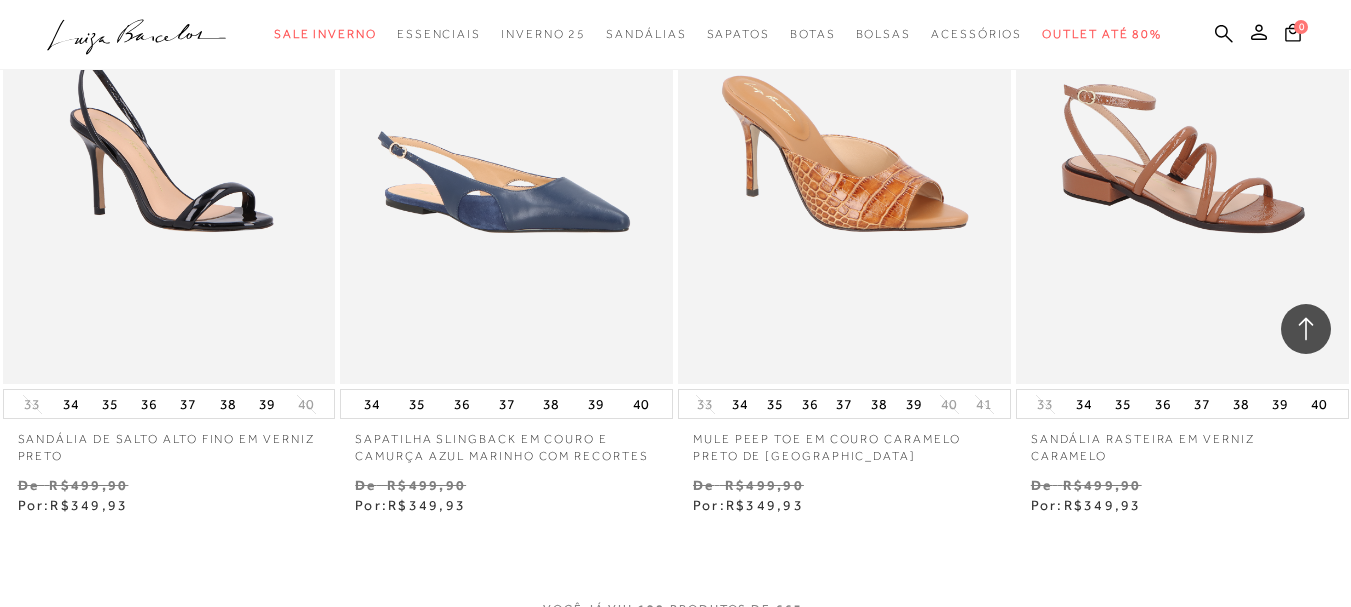 scroll, scrollTop: 23600, scrollLeft: 0, axis: vertical 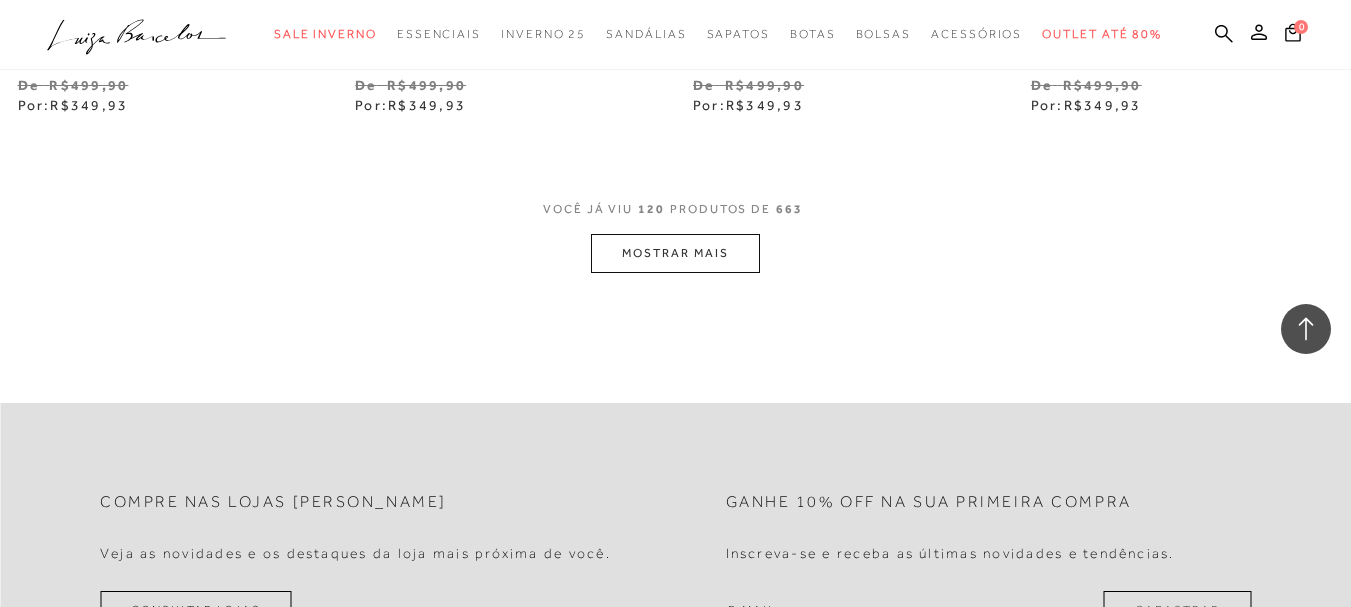 click on "MOSTRAR MAIS" at bounding box center (675, 253) 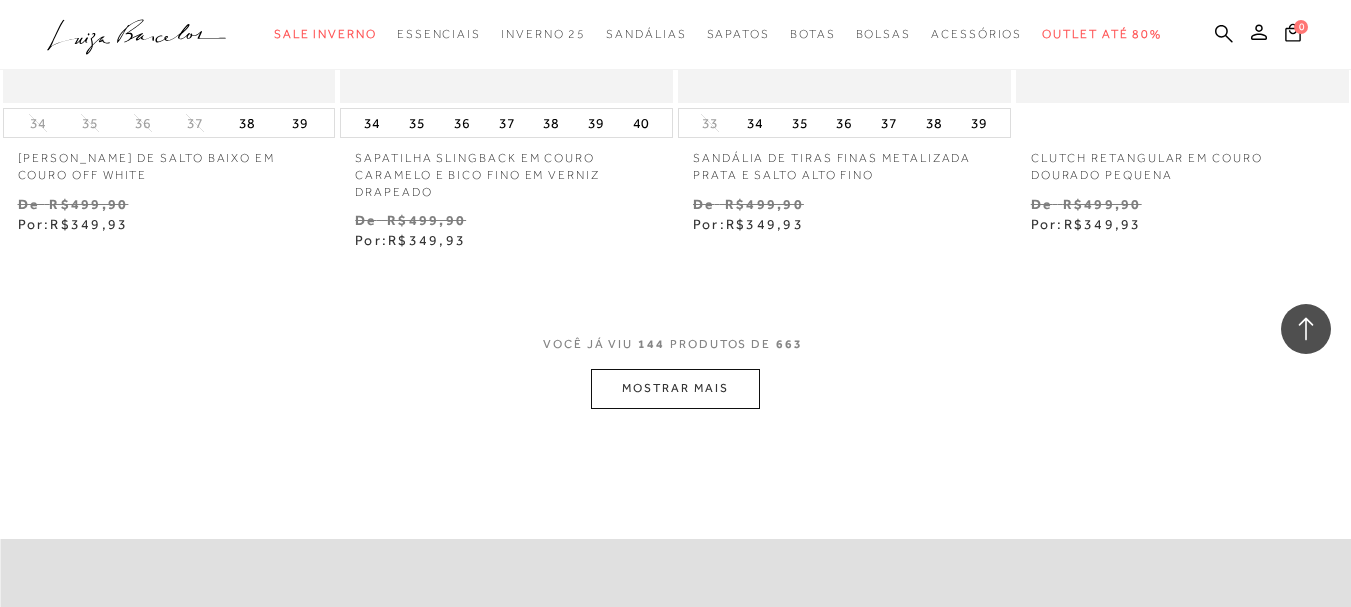 scroll, scrollTop: 27500, scrollLeft: 0, axis: vertical 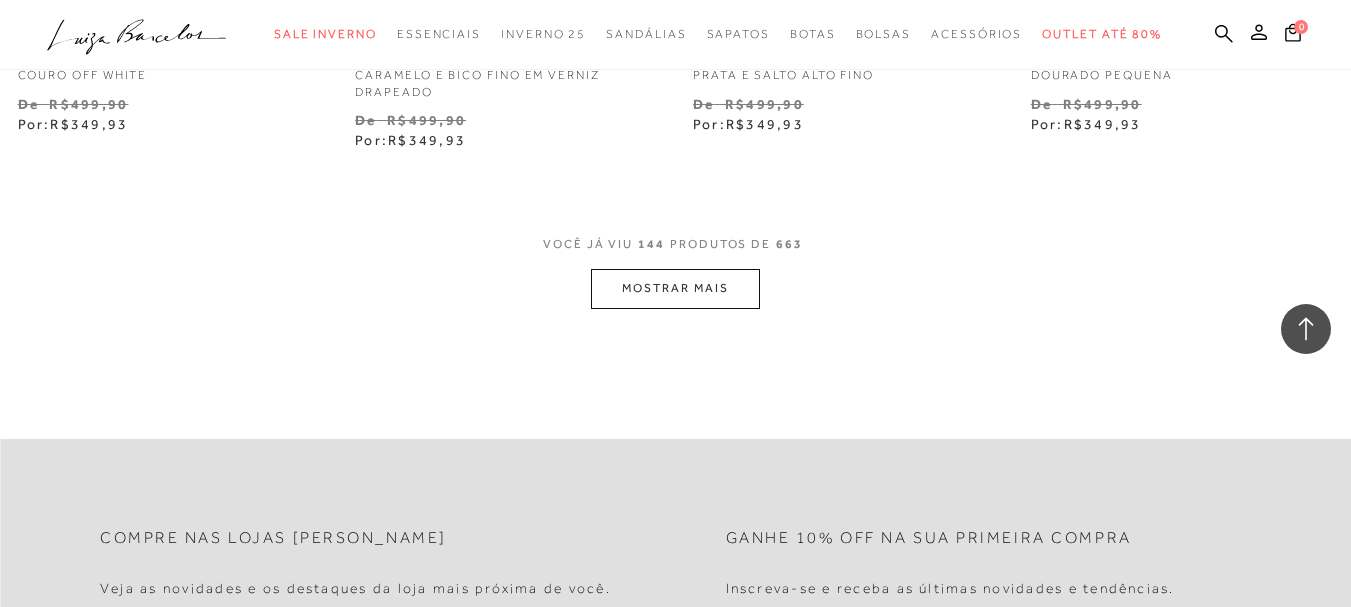click on "MOSTRAR MAIS" at bounding box center [675, 288] 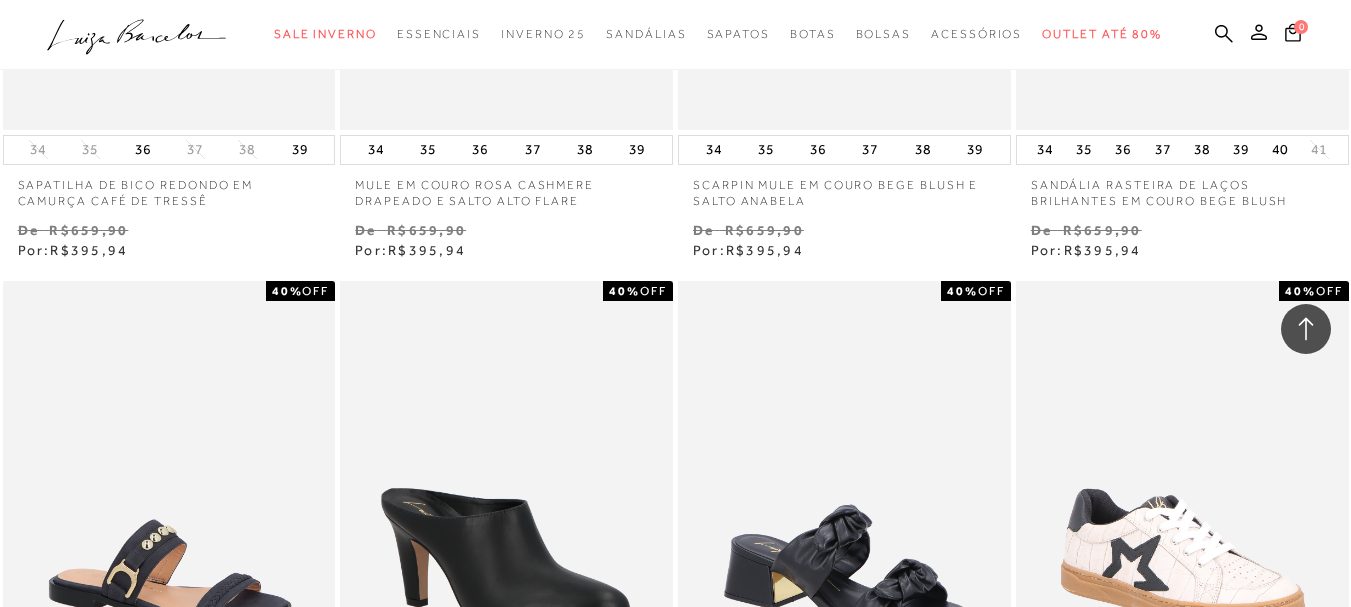 scroll, scrollTop: 43900, scrollLeft: 0, axis: vertical 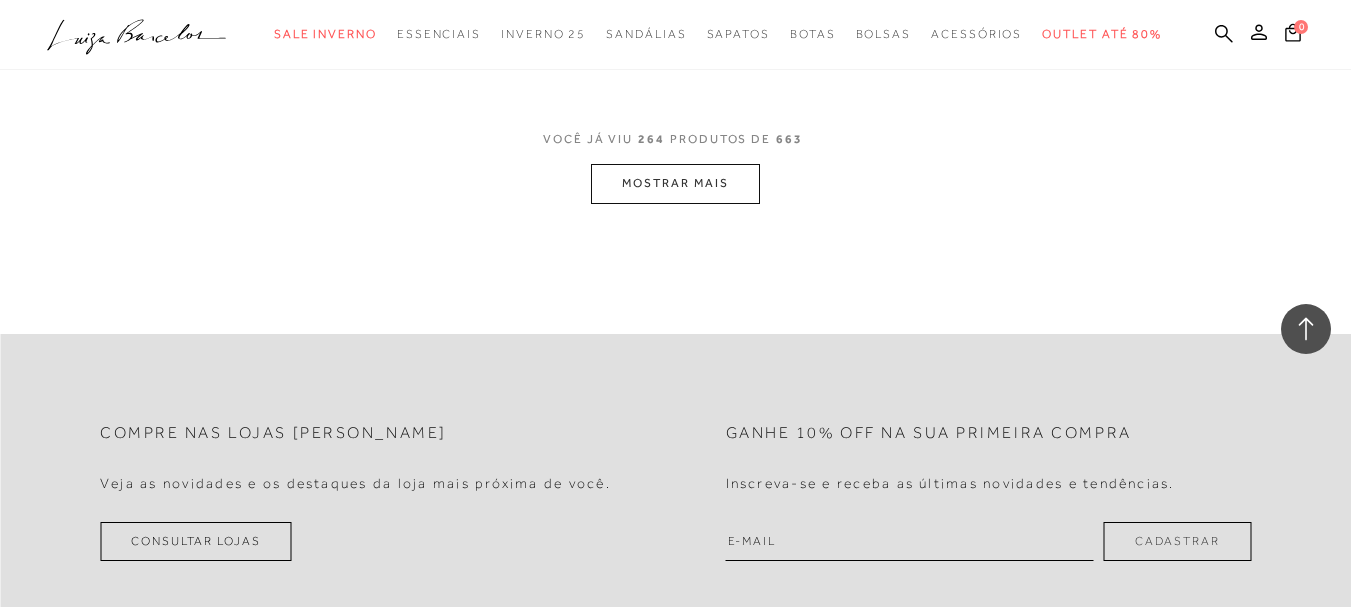 click on "MOSTRAR MAIS" at bounding box center [675, 183] 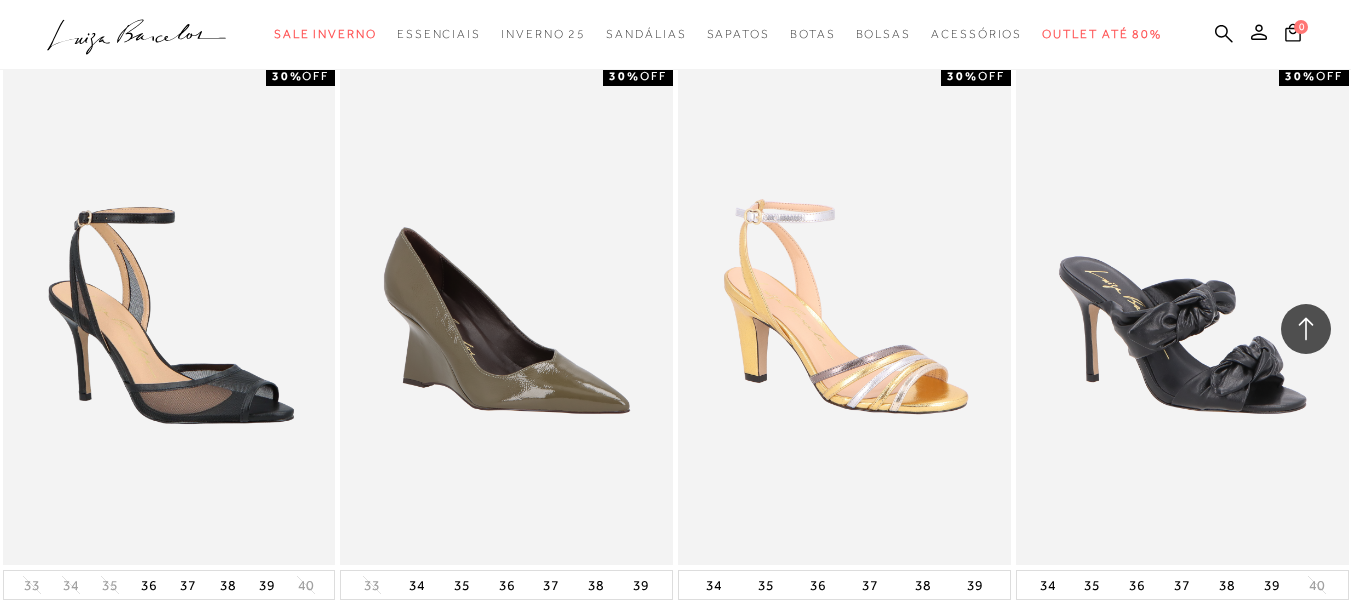 click on "MOSTRAR MAIS" at bounding box center [675, 4102] 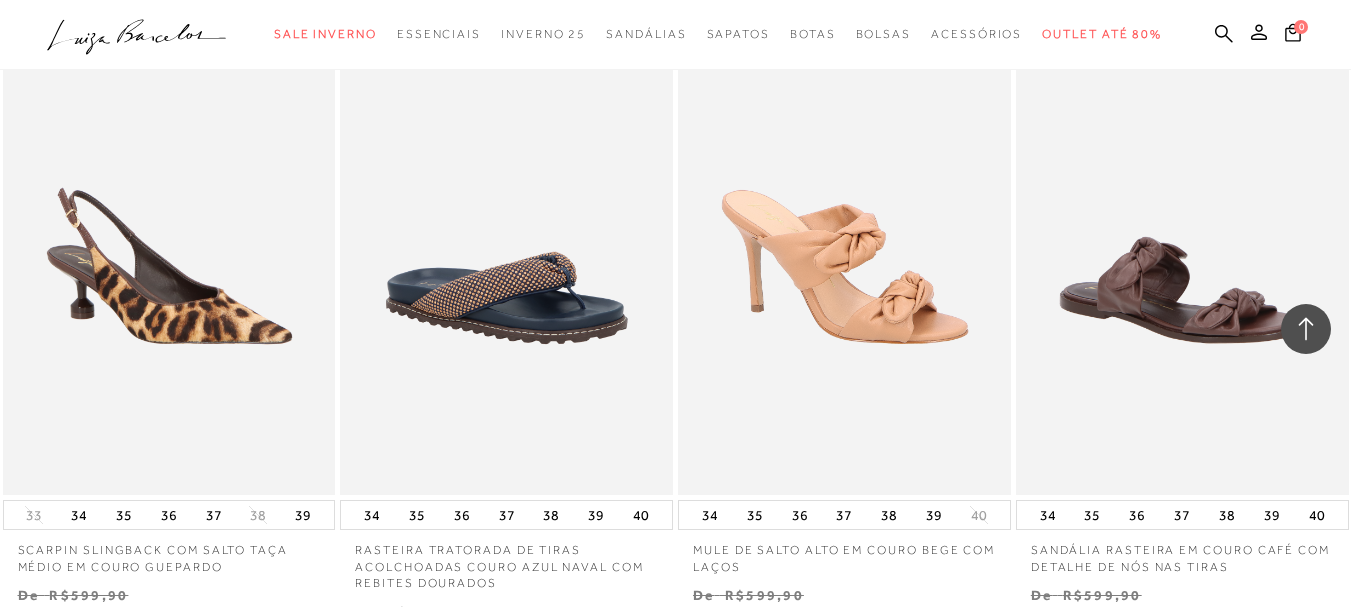 scroll, scrollTop: 55074, scrollLeft: 0, axis: vertical 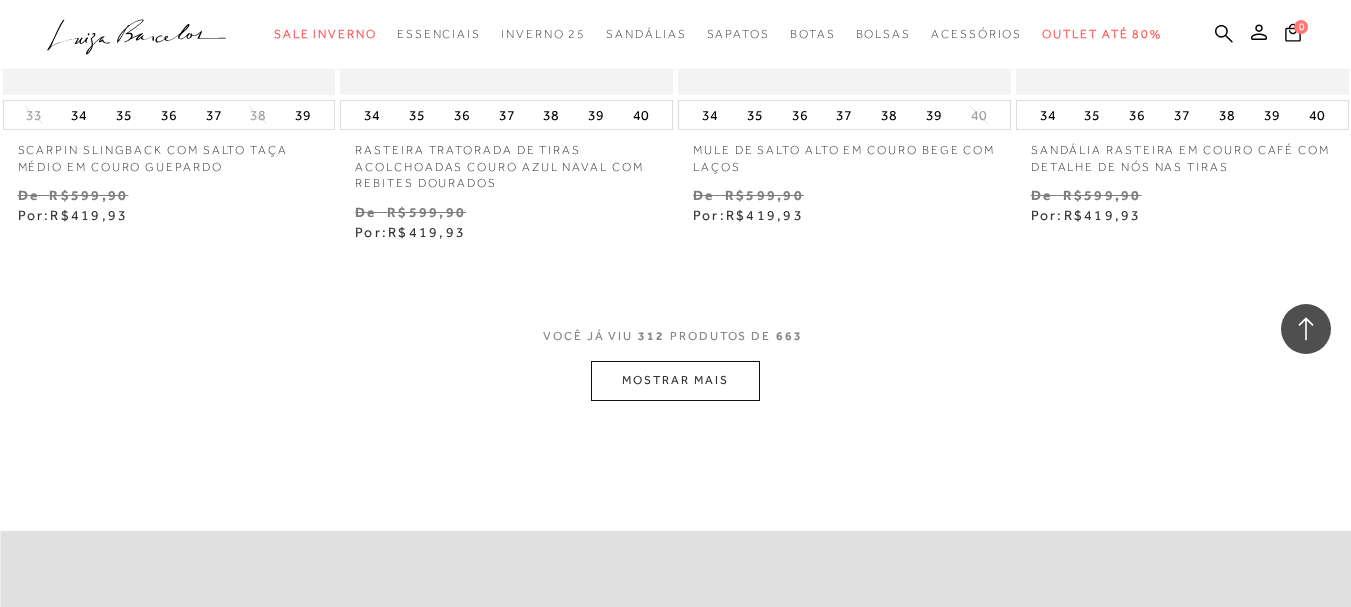 click on "MOSTRAR MAIS" at bounding box center [675, 380] 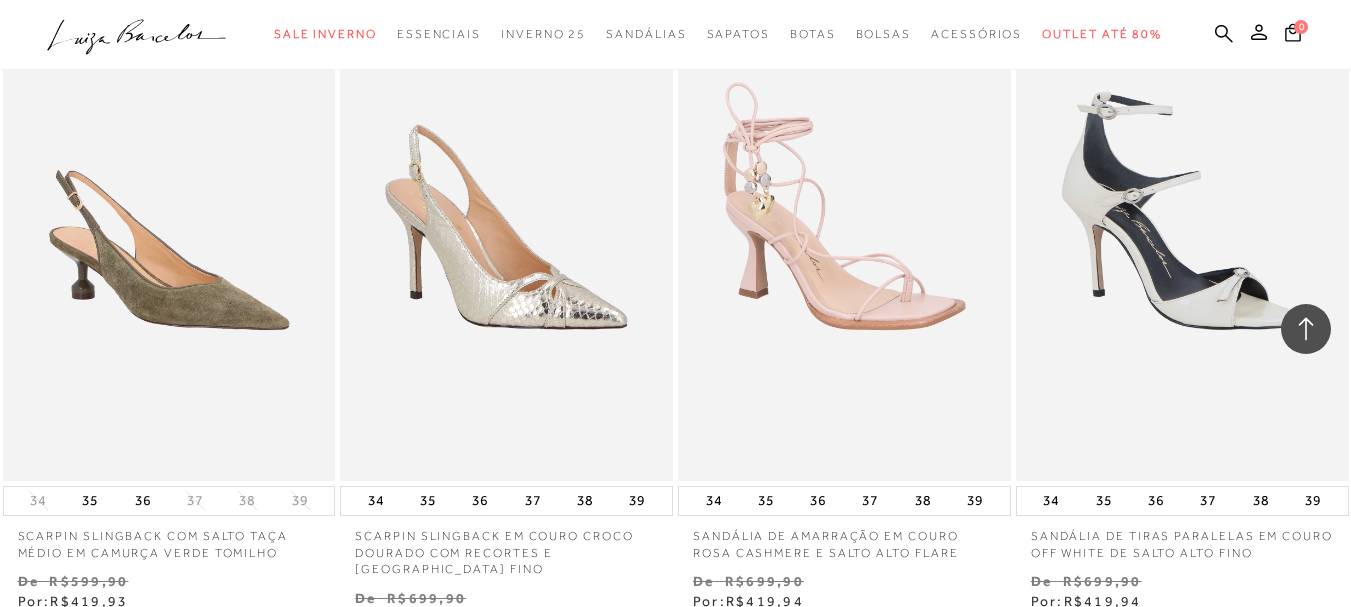 scroll, scrollTop: 58974, scrollLeft: 0, axis: vertical 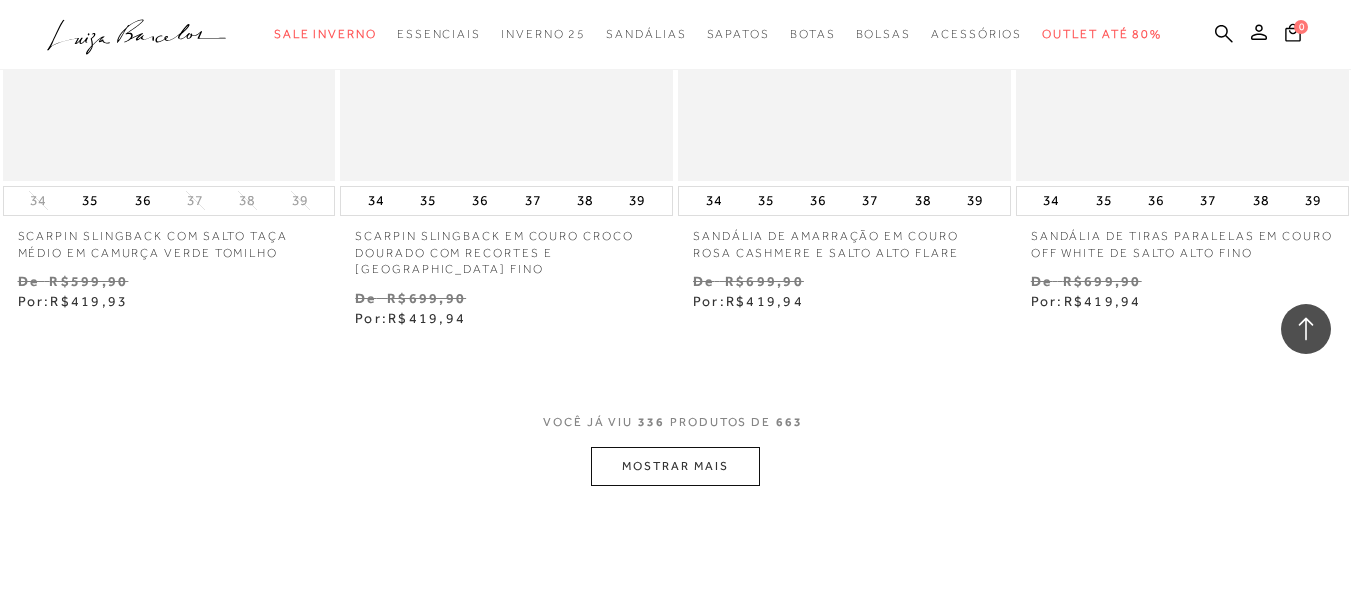 click on "MOSTRAR MAIS" at bounding box center [675, 466] 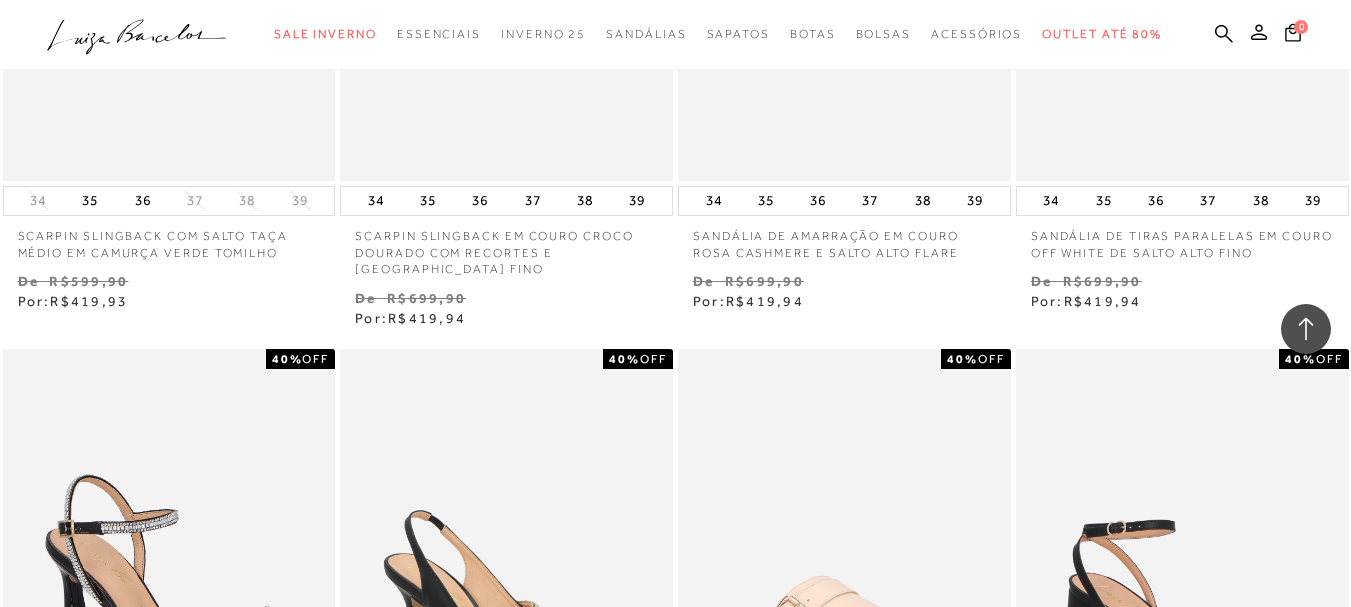 click on "MOSTRAR MAIS" at bounding box center [675, 4435] 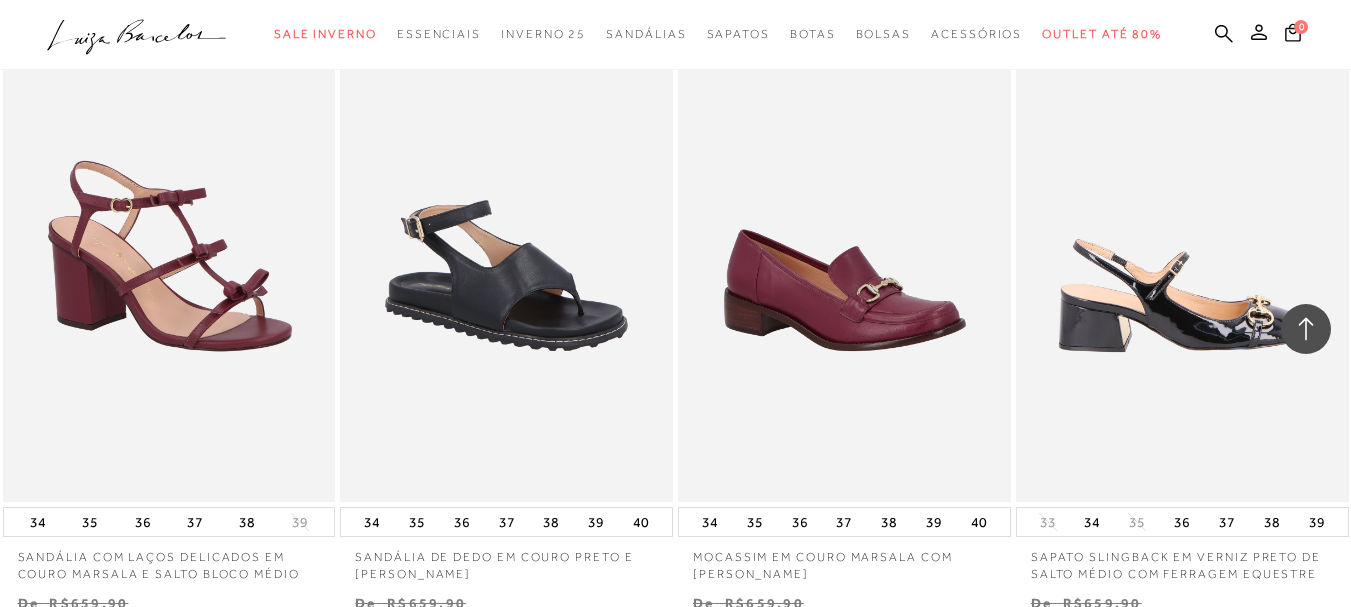scroll, scrollTop: 66874, scrollLeft: 0, axis: vertical 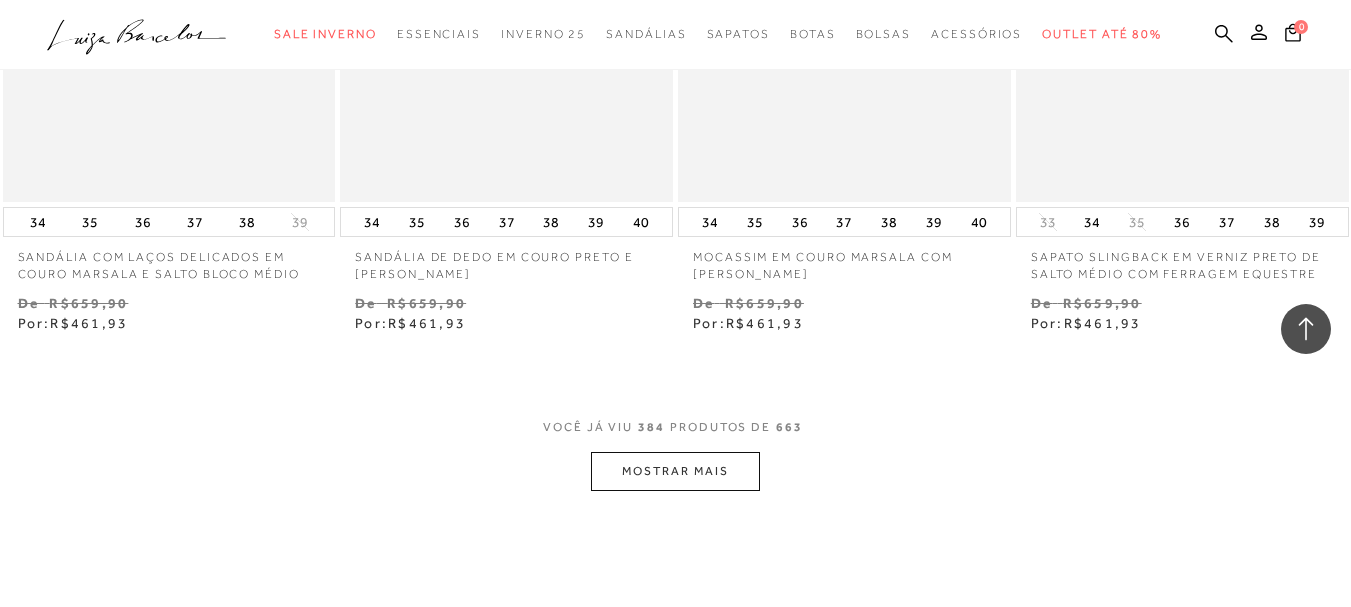 click on "MOSTRAR MAIS" at bounding box center [675, 471] 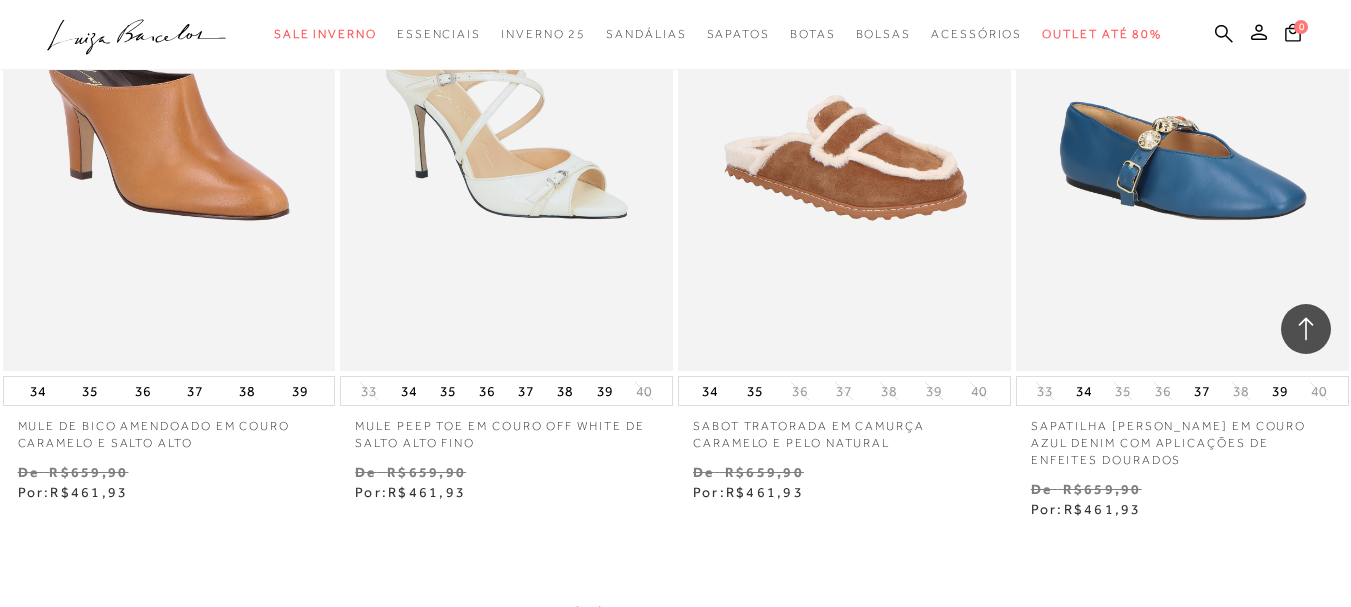 scroll, scrollTop: 70774, scrollLeft: 0, axis: vertical 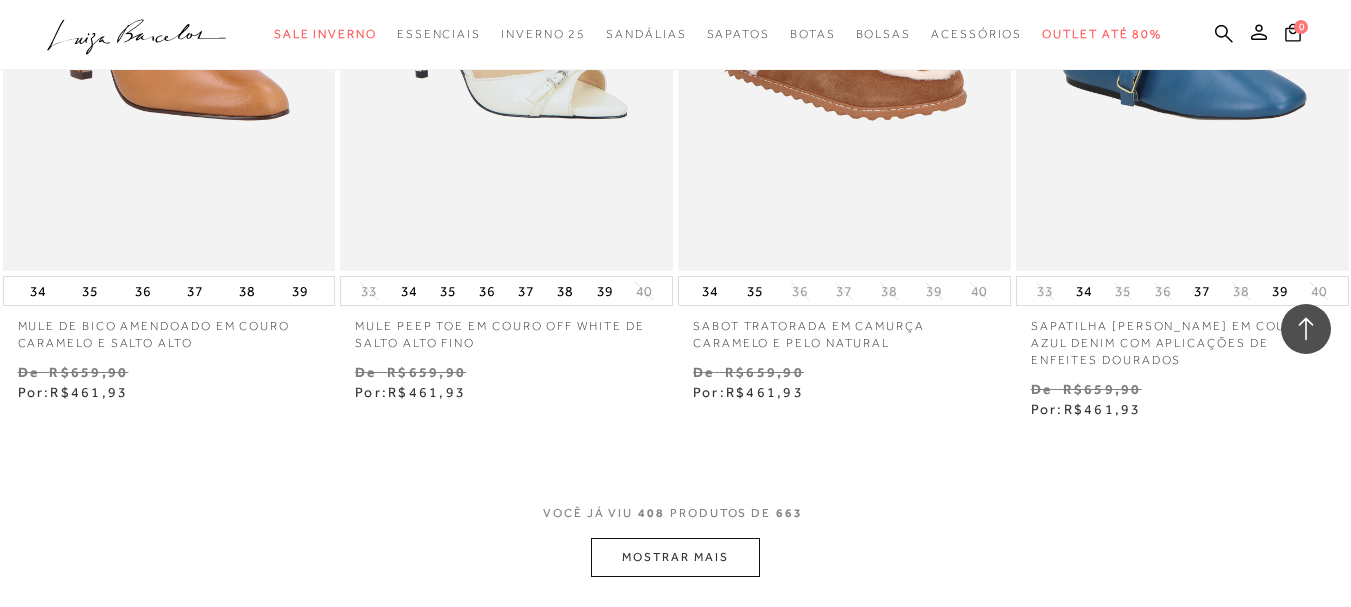 click on "MOSTRAR MAIS" at bounding box center [675, 557] 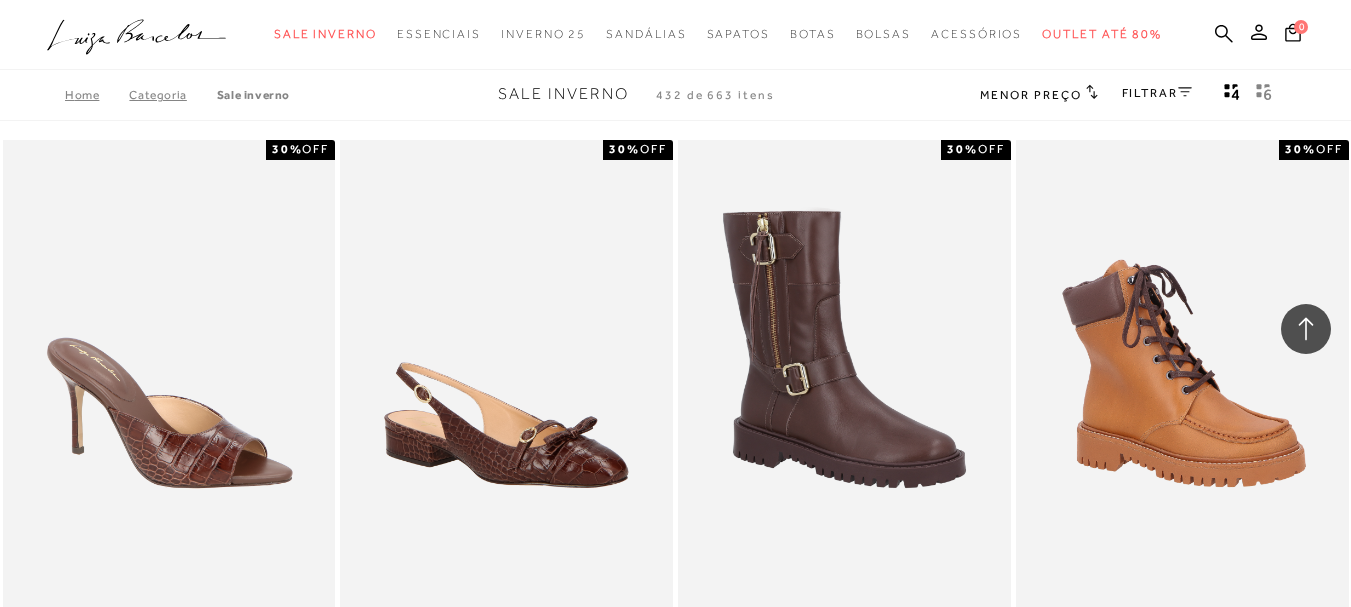 scroll, scrollTop: 70774, scrollLeft: 0, axis: vertical 